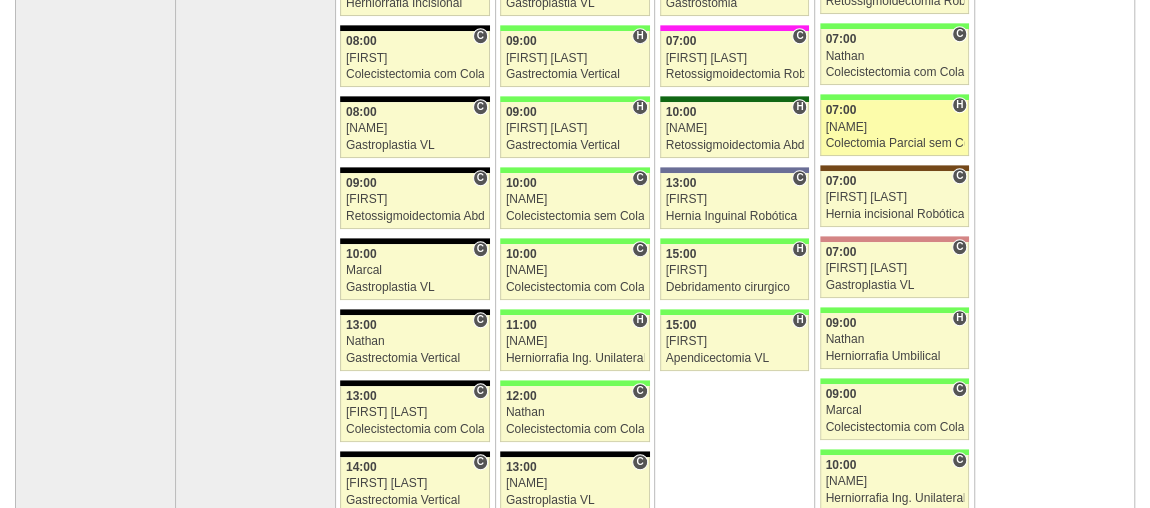 scroll, scrollTop: 363, scrollLeft: 0, axis: vertical 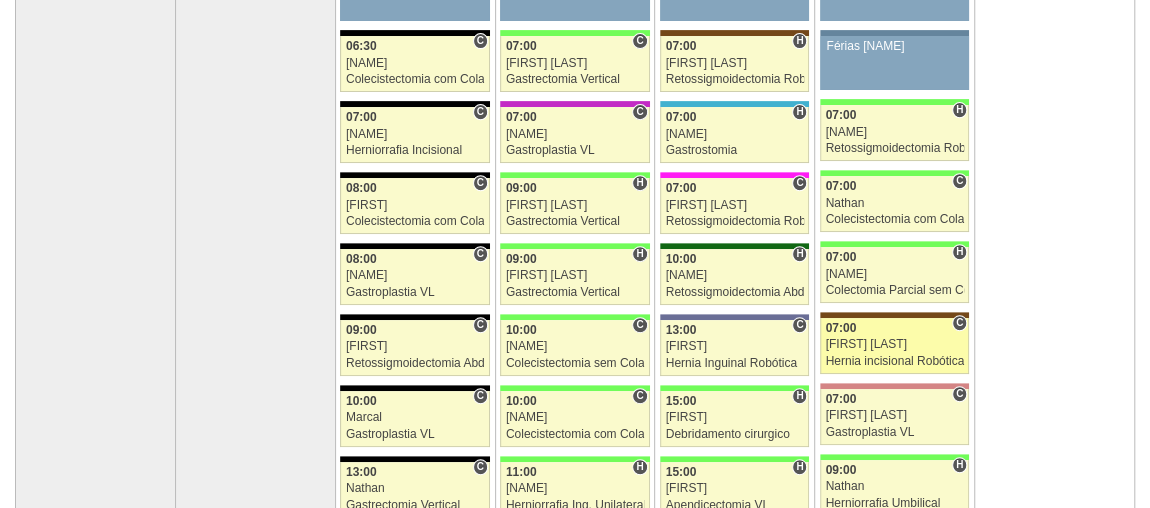 click on "07:00" at bounding box center (894, 328) 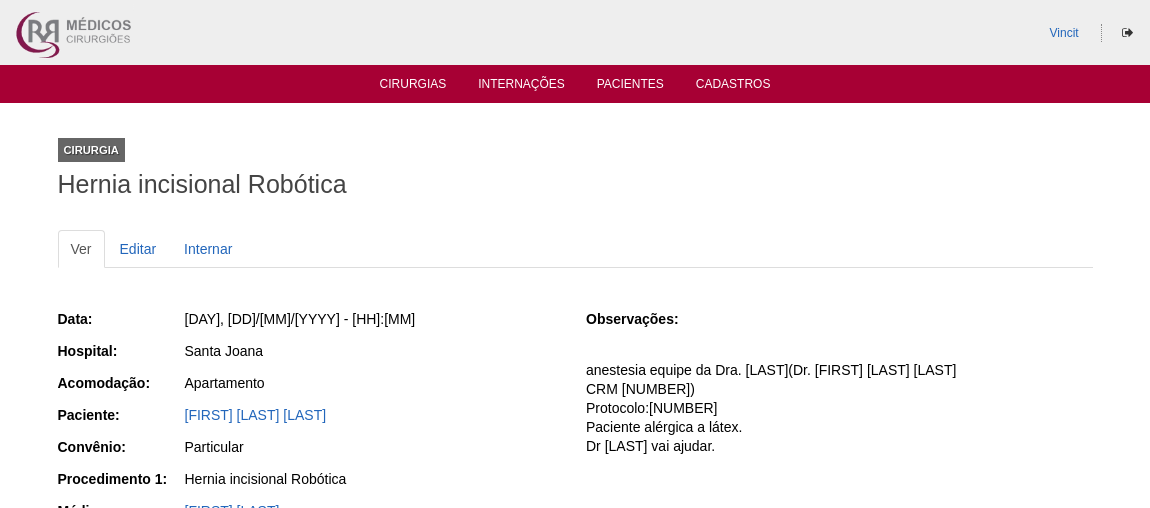 scroll, scrollTop: 0, scrollLeft: 0, axis: both 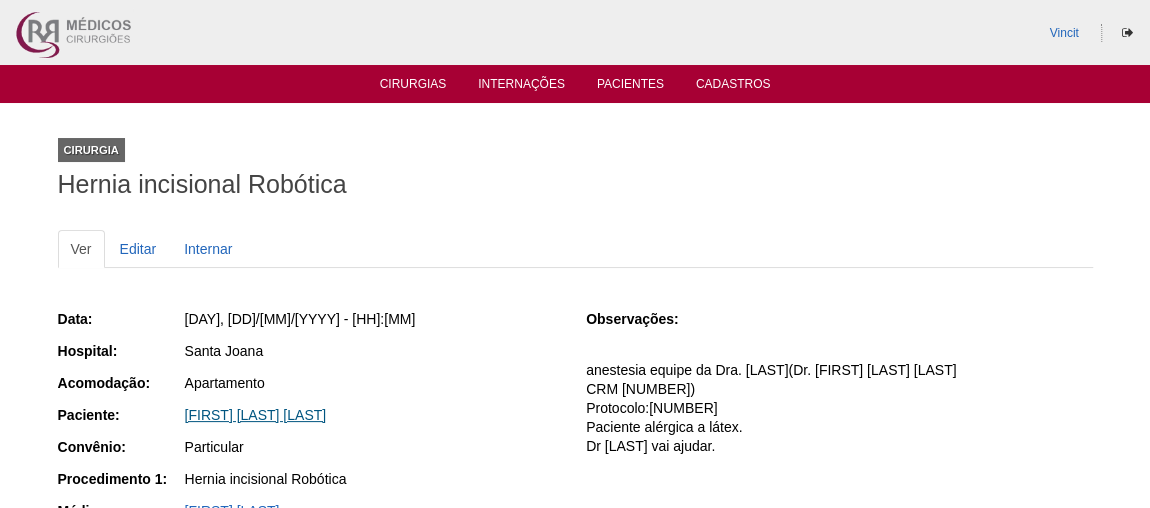click on "[FIRST] [LAST] [LAST]" at bounding box center [256, 415] 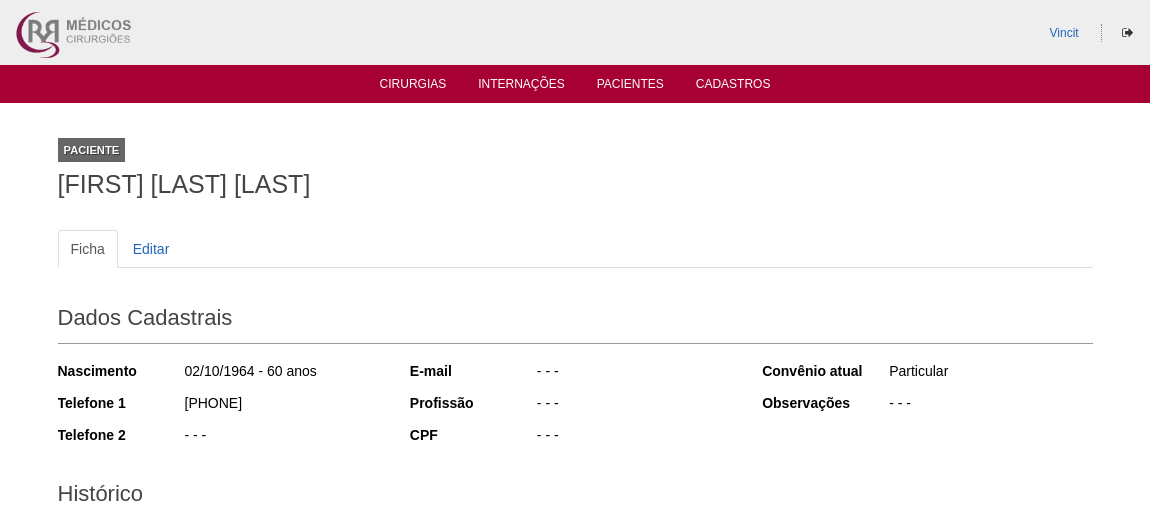 scroll, scrollTop: 0, scrollLeft: 0, axis: both 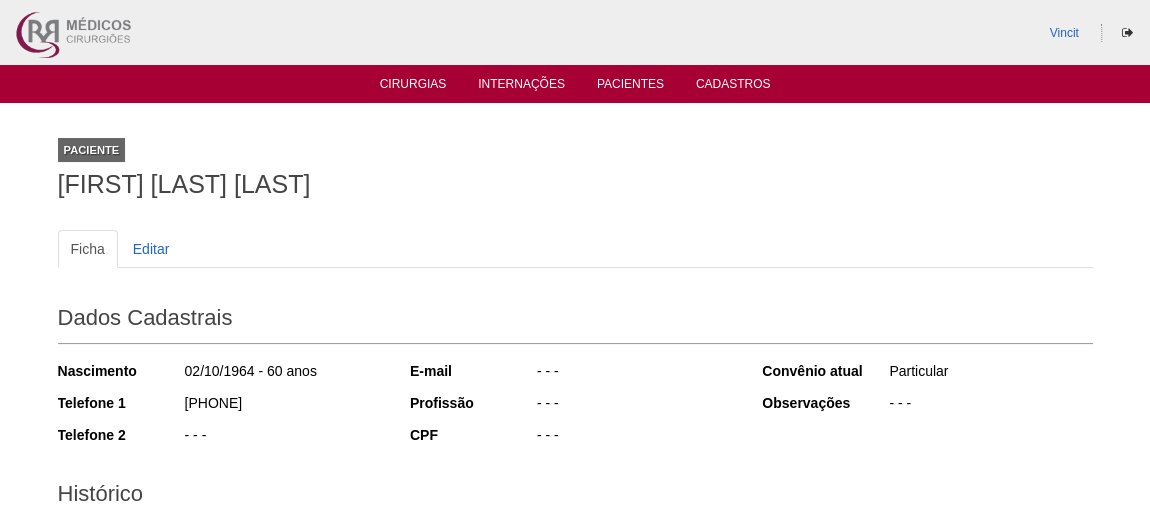 drag, startPoint x: 455, startPoint y: 175, endPoint x: 43, endPoint y: 179, distance: 412.0194 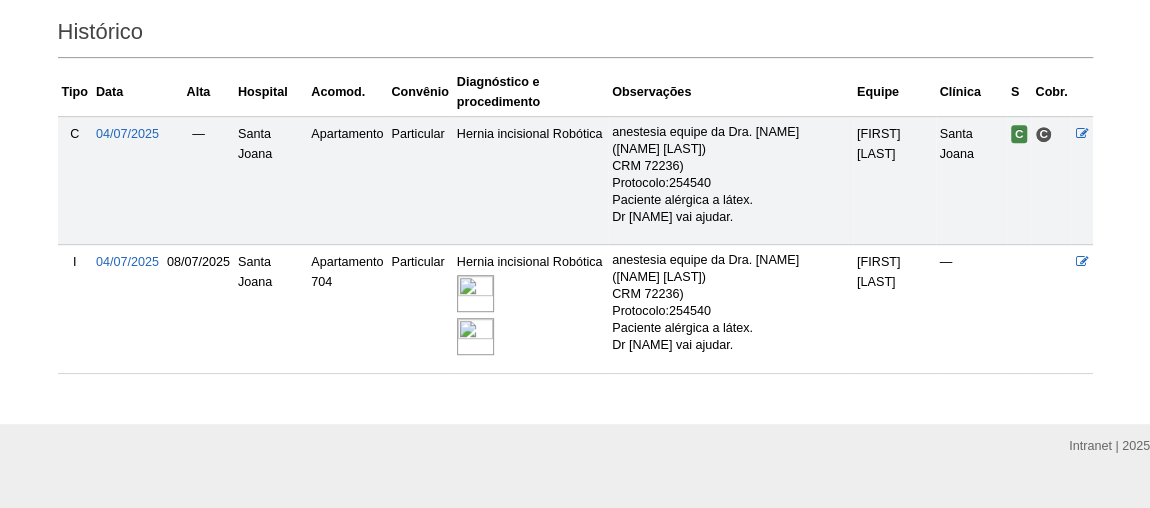 scroll, scrollTop: 505, scrollLeft: 0, axis: vertical 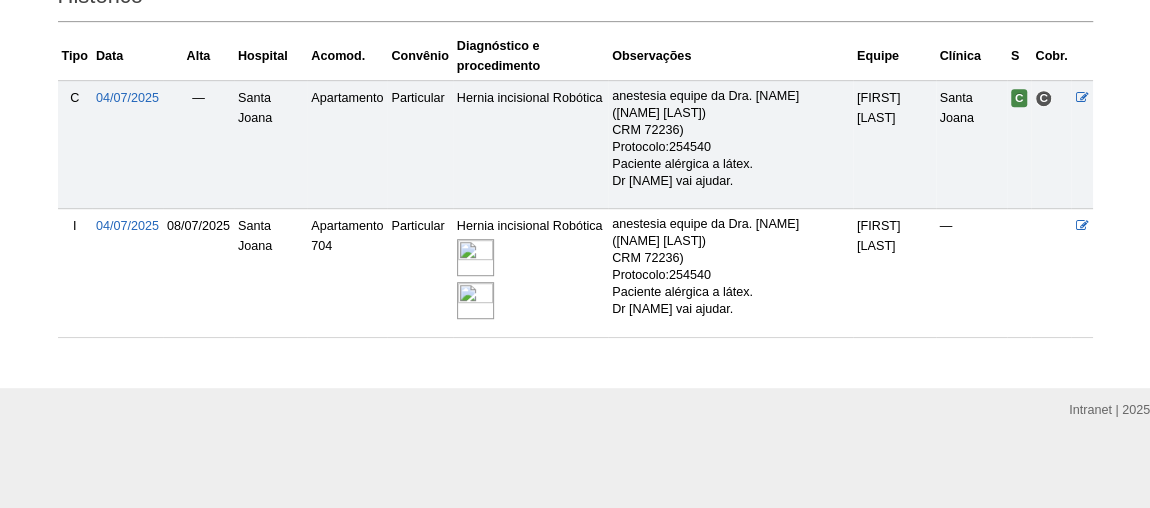 click at bounding box center [475, 257] 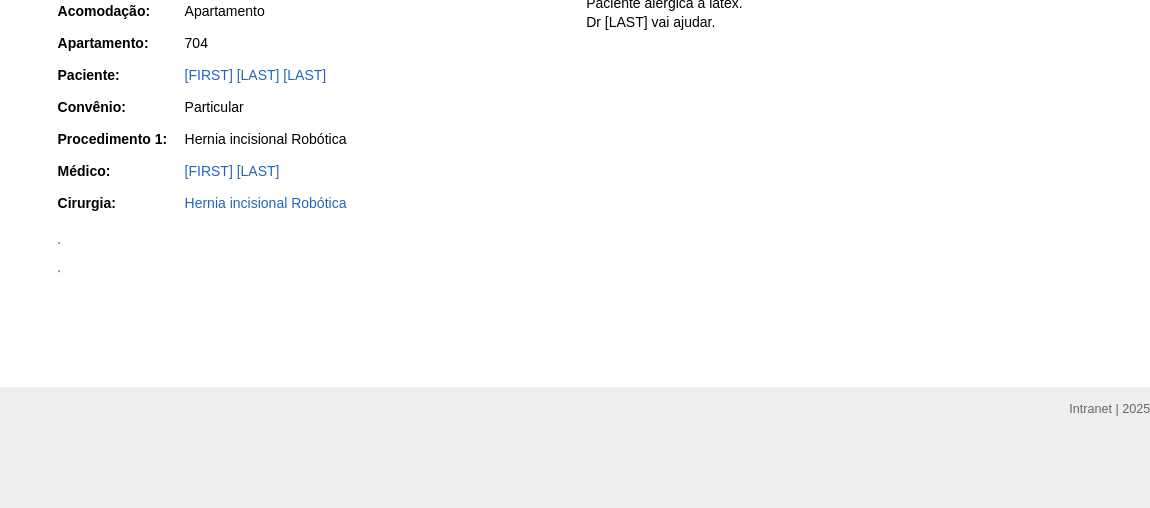 scroll, scrollTop: 1090, scrollLeft: 0, axis: vertical 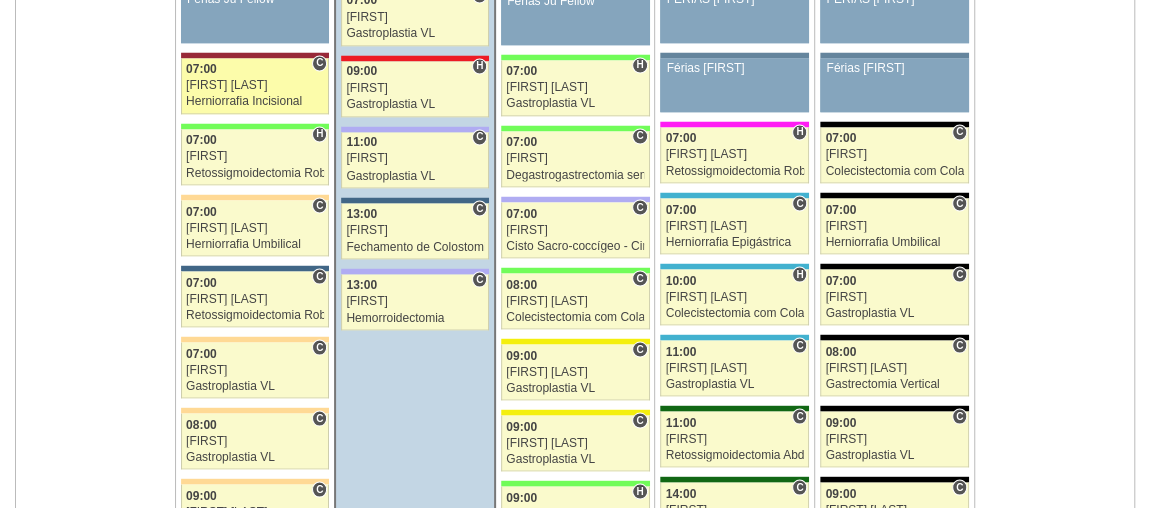 click on "[FIRST] [LAST]" at bounding box center [255, 85] 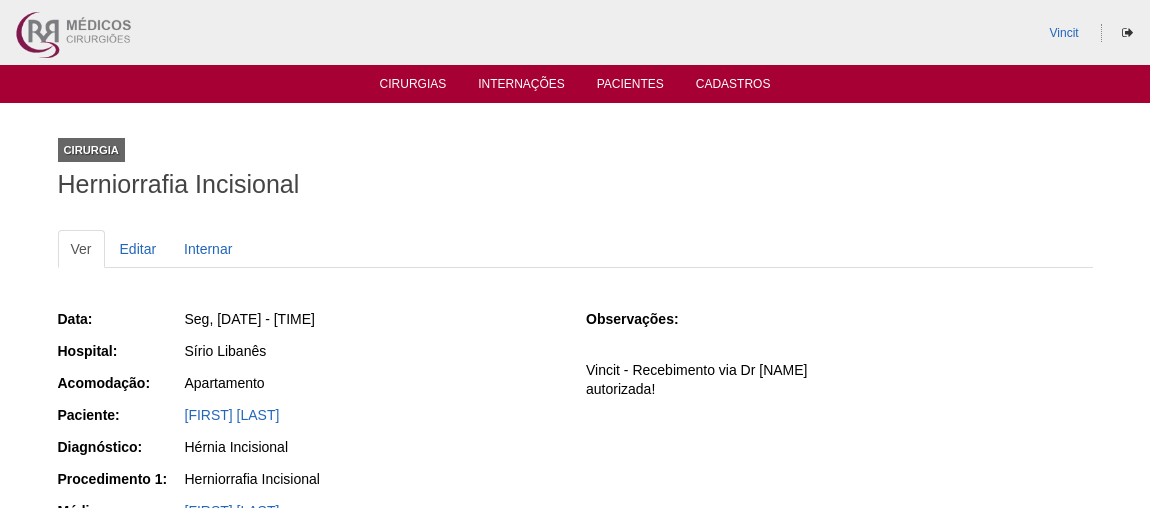 scroll, scrollTop: 0, scrollLeft: 0, axis: both 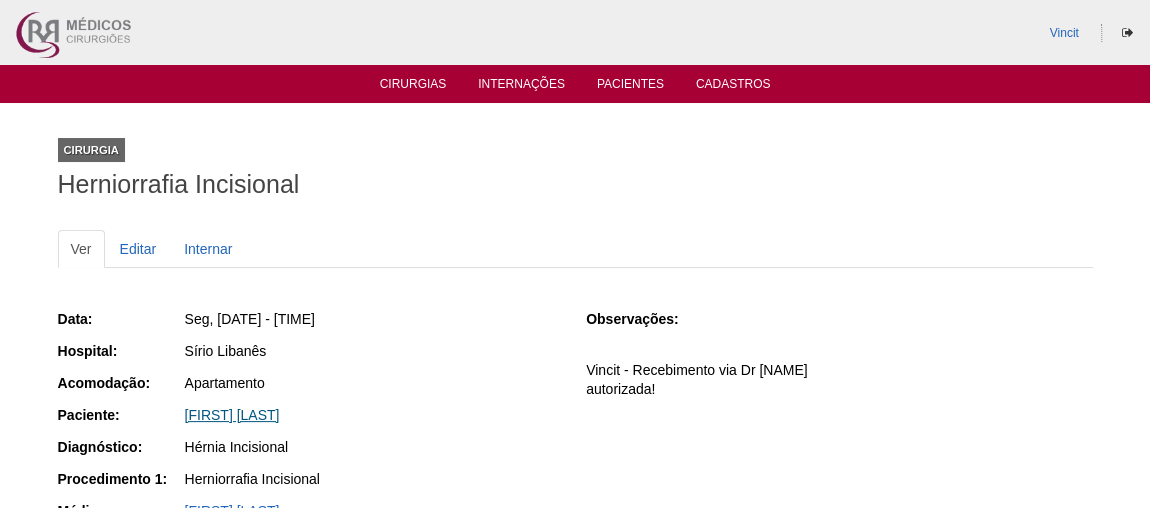 click on "[FIRST] [LAST]" at bounding box center (232, 415) 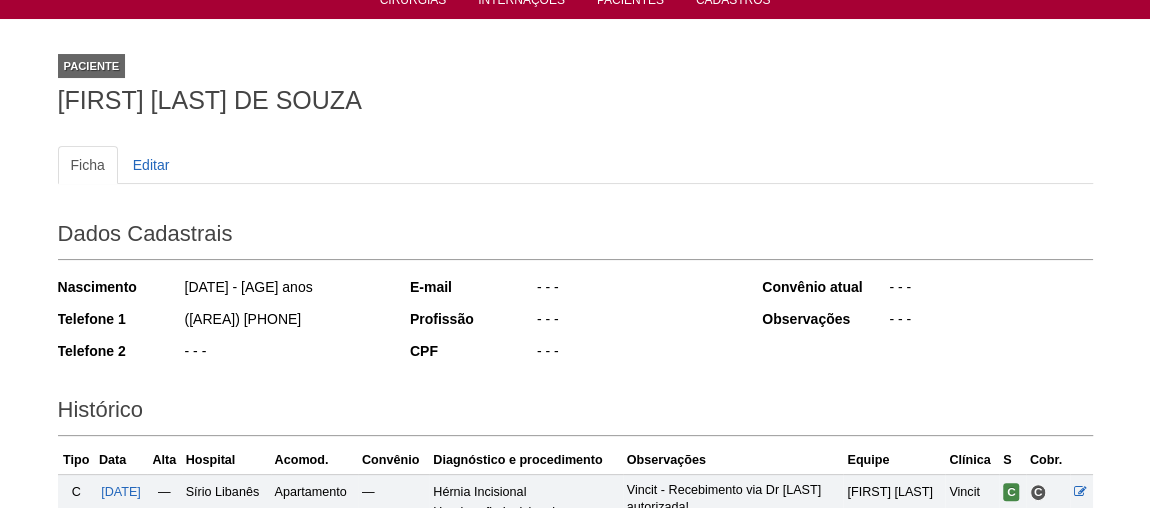 scroll, scrollTop: 0, scrollLeft: 0, axis: both 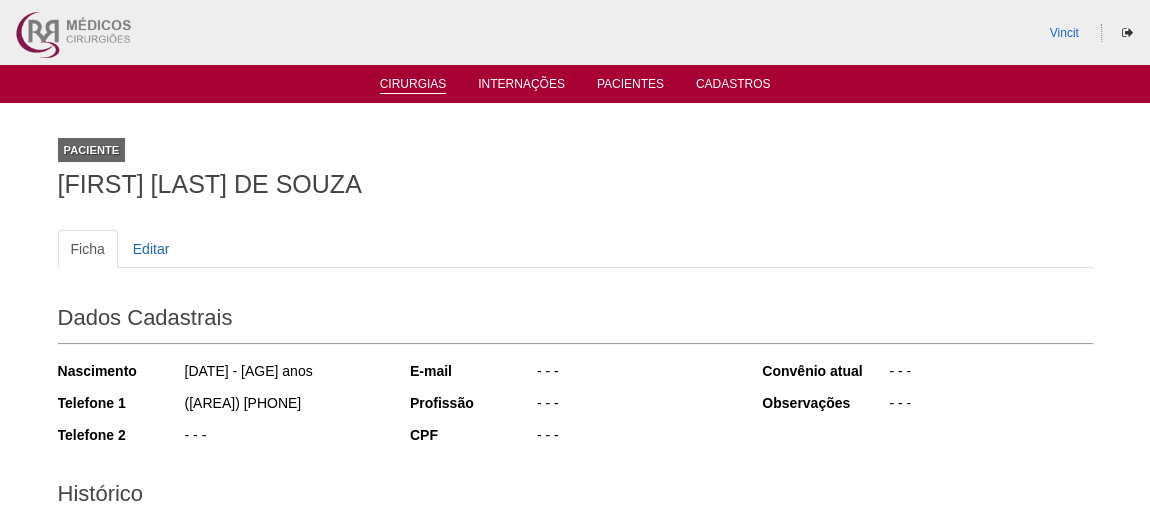 click on "Cirurgias" at bounding box center (413, 85) 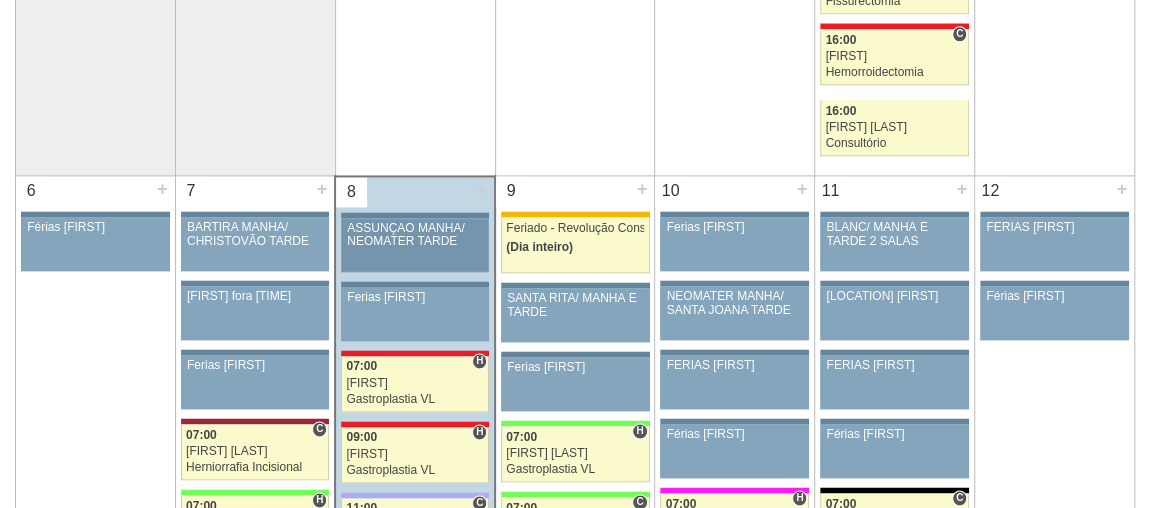 scroll, scrollTop: 1454, scrollLeft: 0, axis: vertical 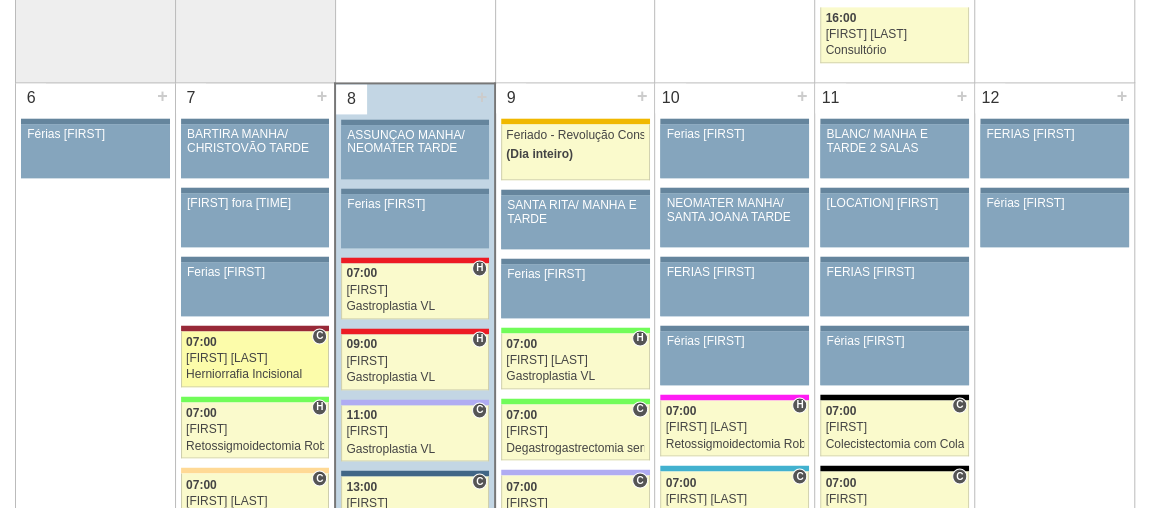 click on "07:00" at bounding box center [255, 342] 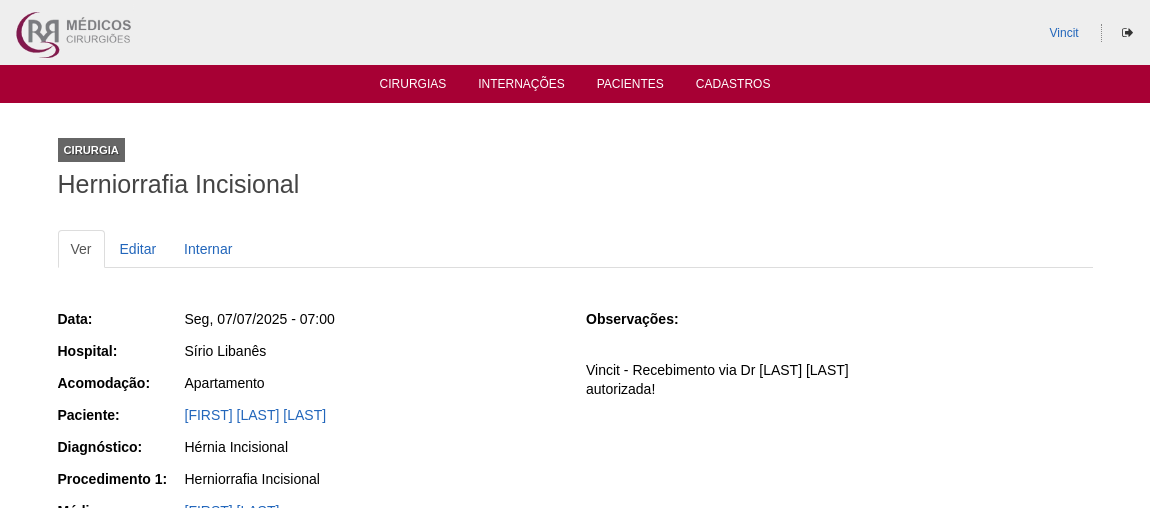 scroll, scrollTop: 0, scrollLeft: 0, axis: both 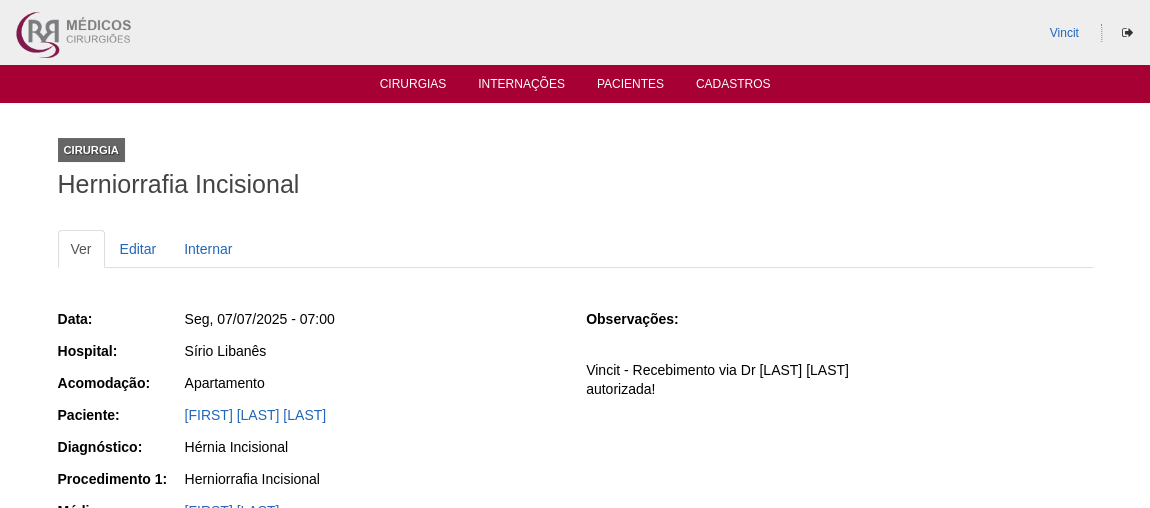 click on "Data:
Seg, 07/07/2025 - 07:00
Hospital:
Sírio Libanês
Acomodação:
Apartamento
Paciente:
[FIRST] [LAST] [LAST]
Diagnóstico:
Hérnia Incisional
Procedimento 1:
Herniorrafia Incisional
Médico:
[FIRST] [LAST]
Clínica:
Vincit
Status:
Confirmada
Cobrança:
C
Tipo:" at bounding box center [311, 481] 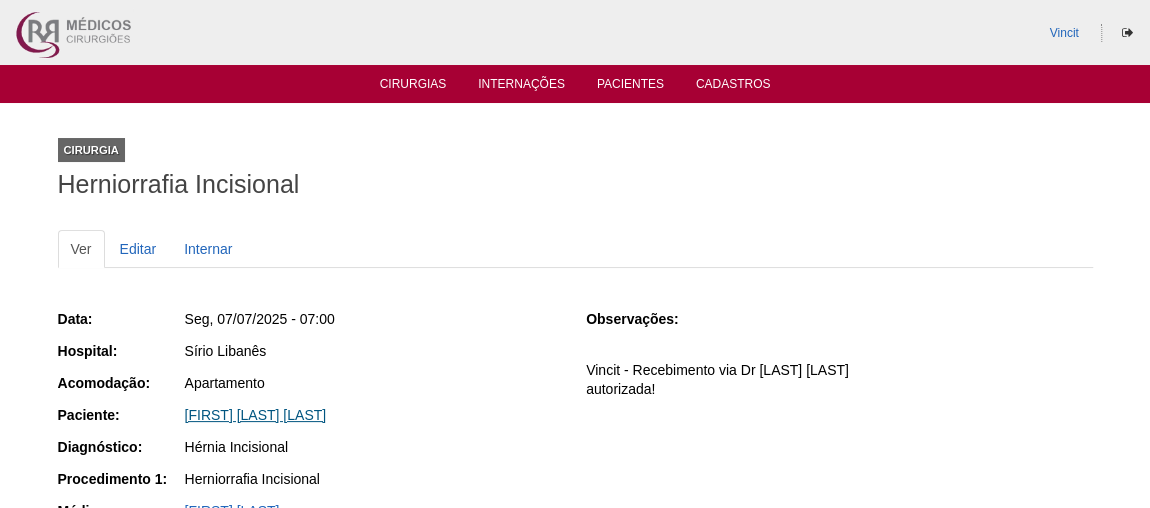 click on "[FIRST] [LAST] [LAST]" at bounding box center [256, 415] 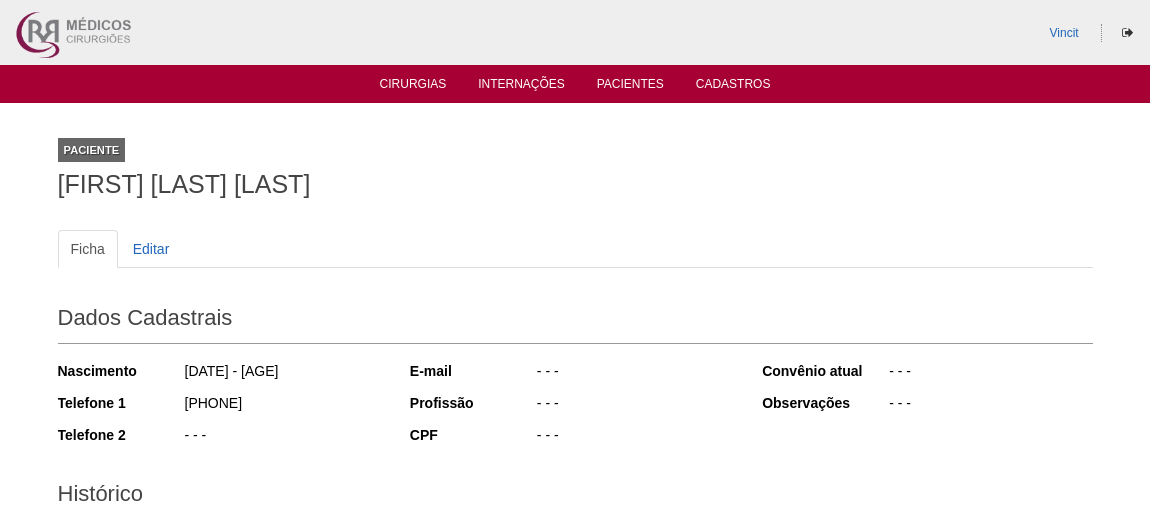 scroll, scrollTop: 0, scrollLeft: 0, axis: both 